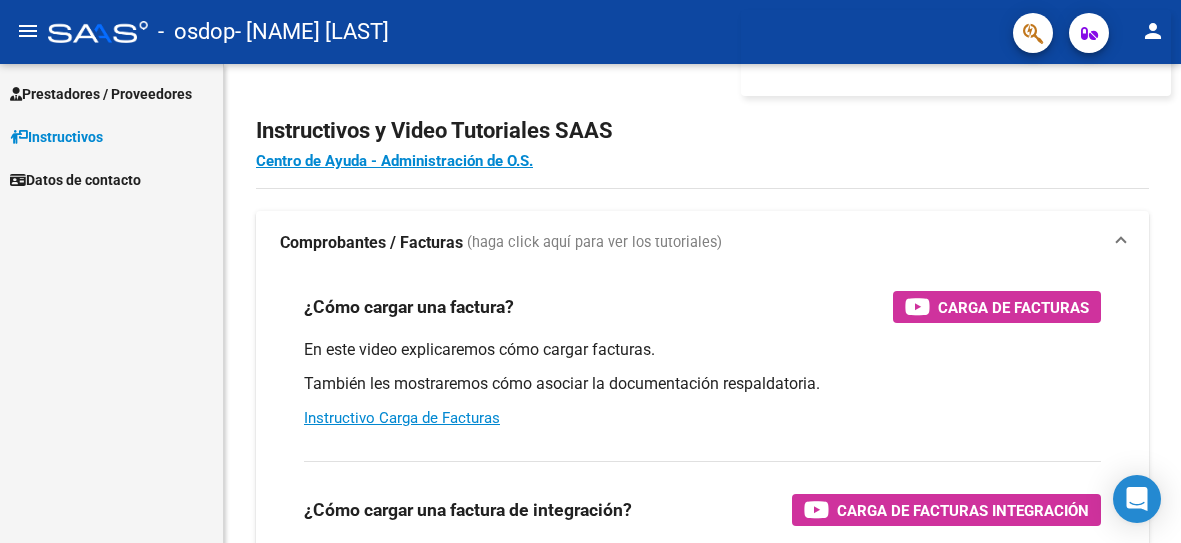 scroll, scrollTop: 0, scrollLeft: 0, axis: both 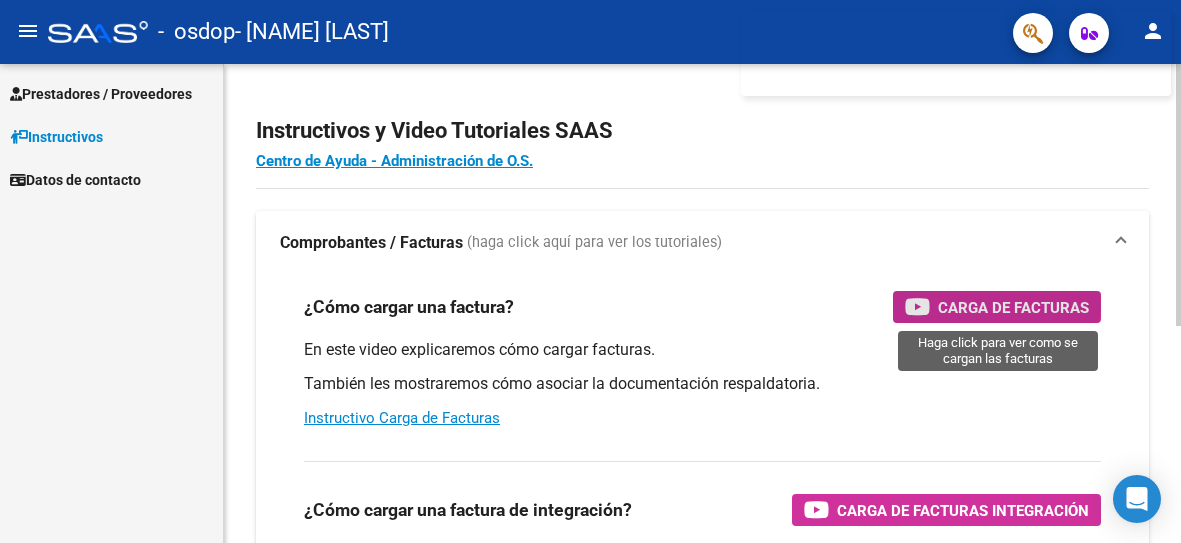 click on "Carga de Facturas" at bounding box center [1013, 307] 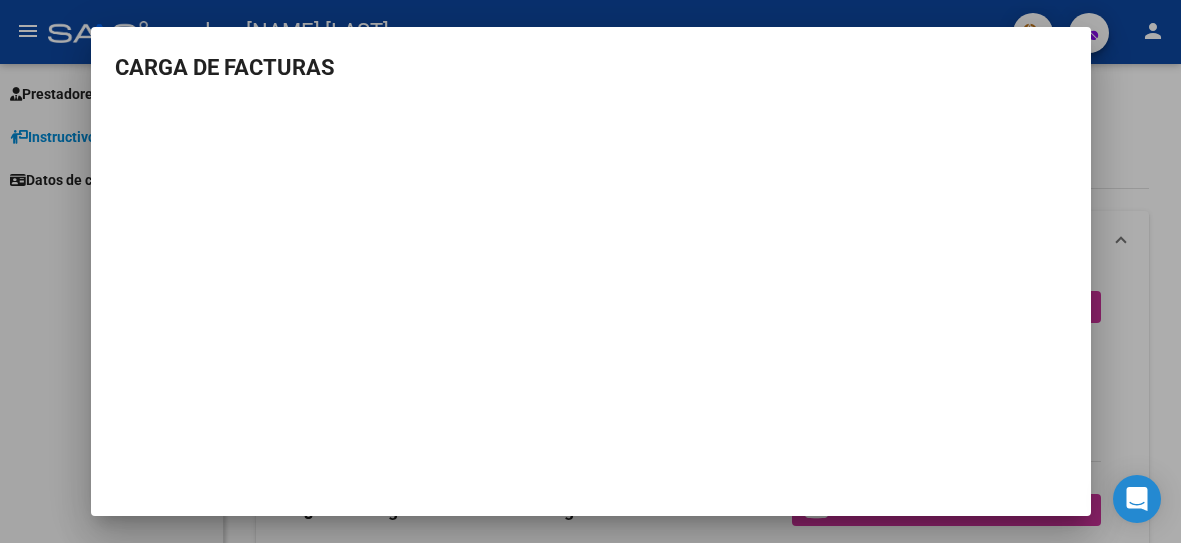 click at bounding box center [590, 271] 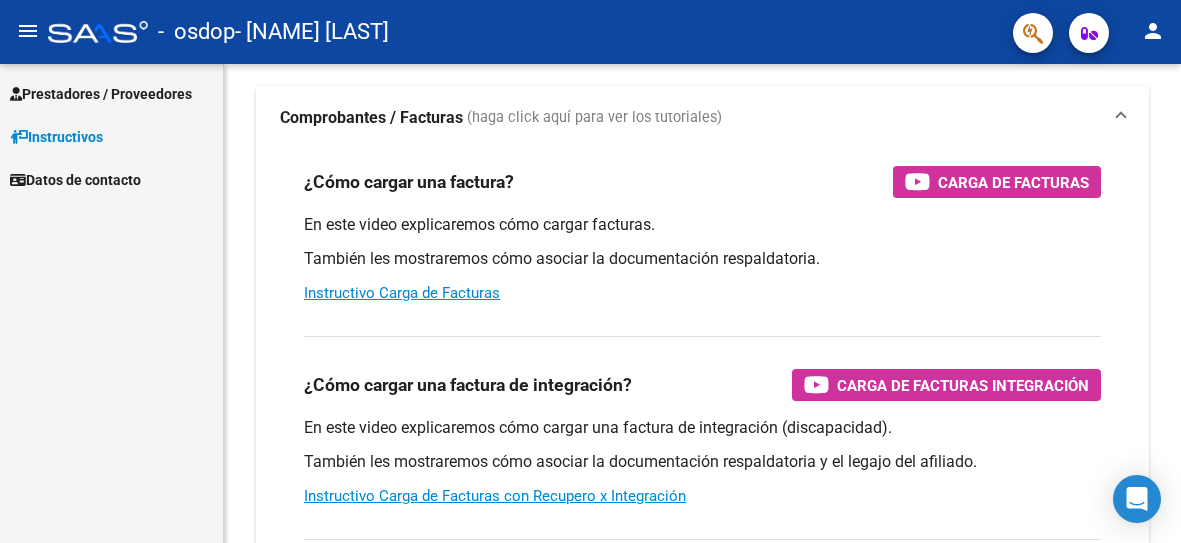 scroll, scrollTop: 150, scrollLeft: 0, axis: vertical 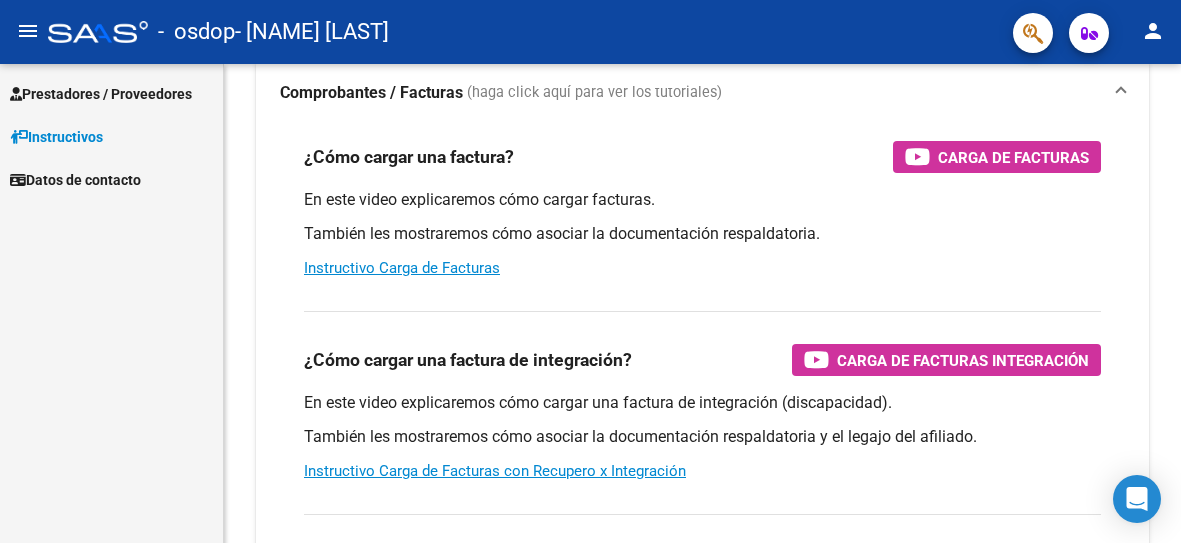 click on "Prestadores / Proveedores" at bounding box center (101, 94) 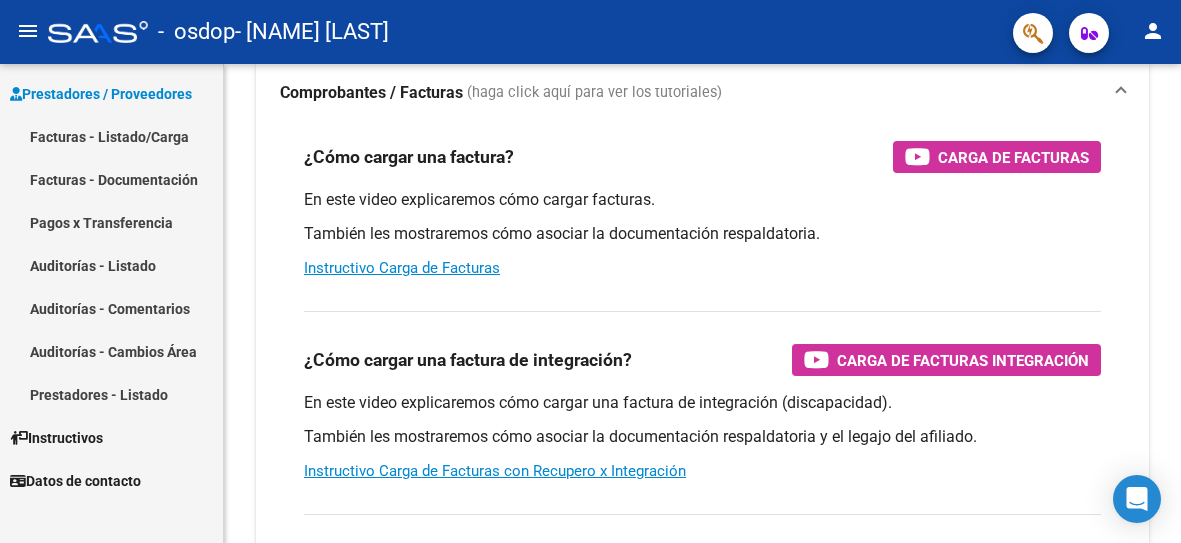 click on "Facturas - Documentación" at bounding box center [111, 179] 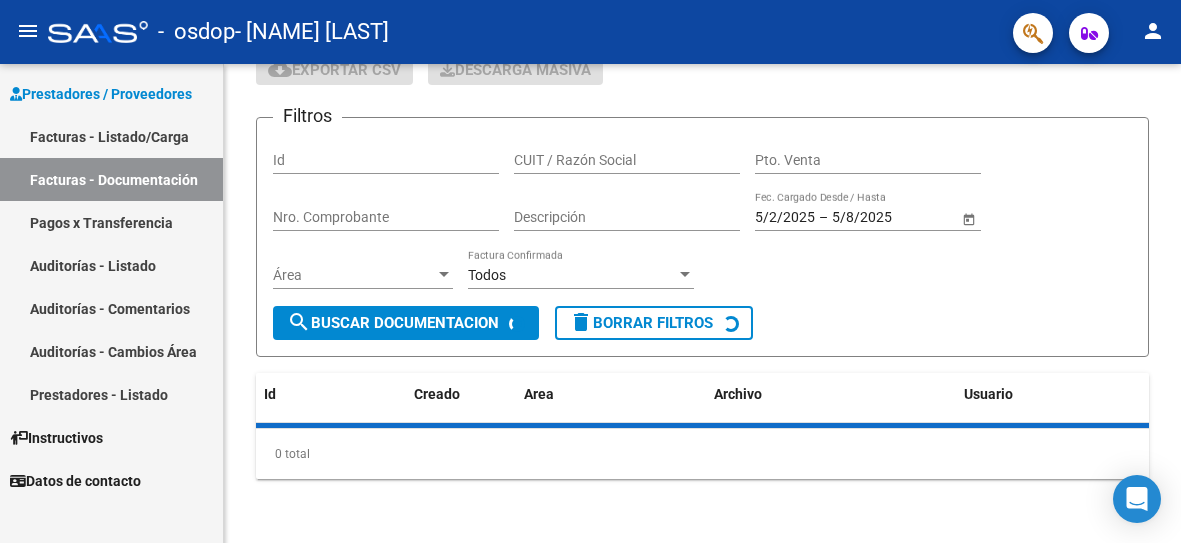 scroll, scrollTop: 91, scrollLeft: 0, axis: vertical 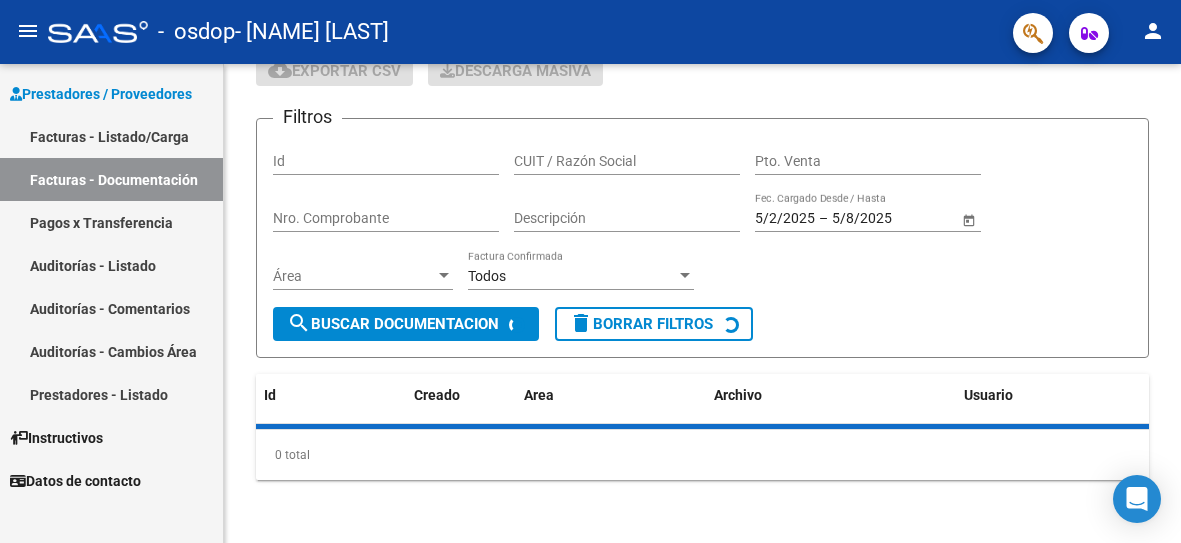 click on "Facturas - Listado/Carga" at bounding box center [111, 136] 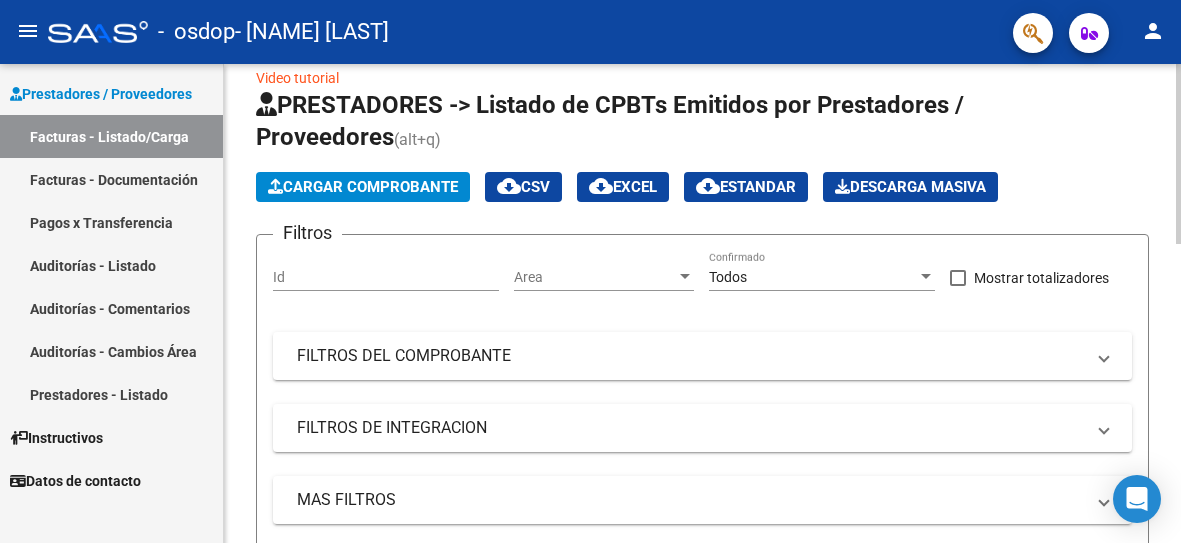 scroll, scrollTop: 30, scrollLeft: 0, axis: vertical 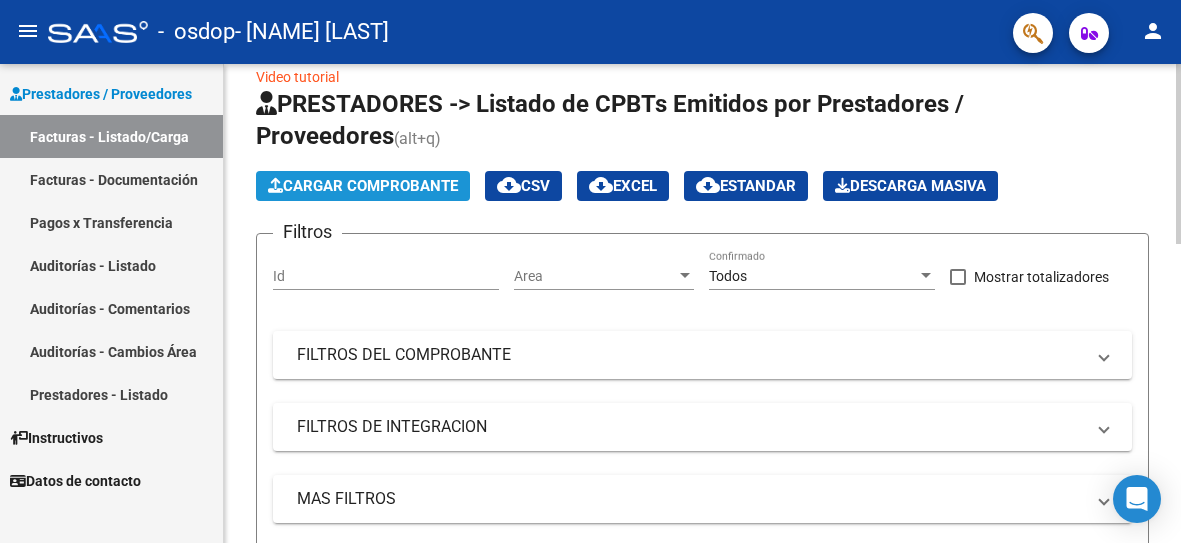 click on "Cargar Comprobante" 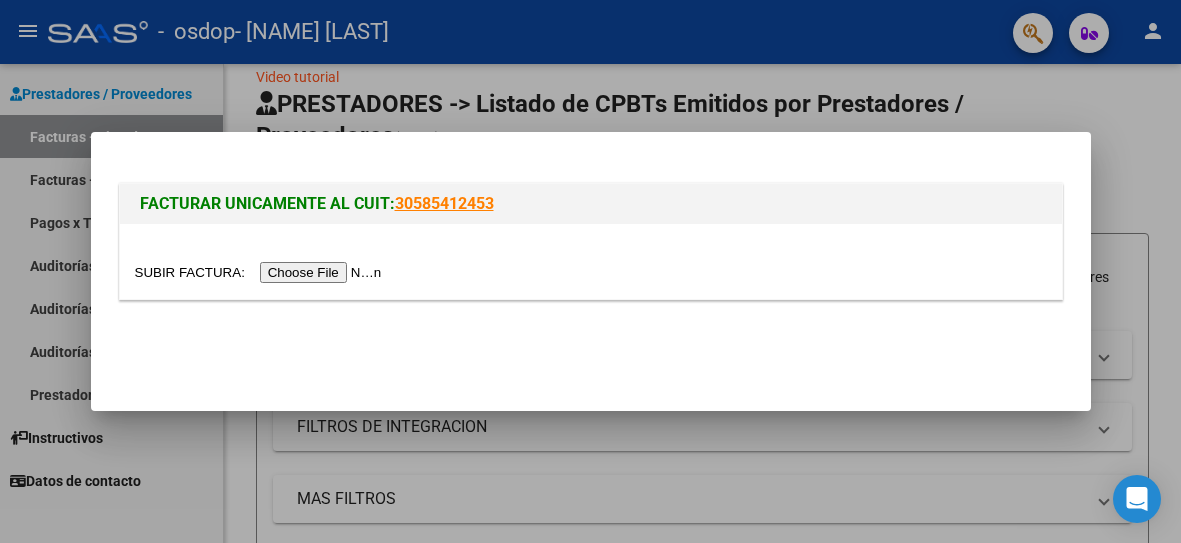 click at bounding box center [261, 272] 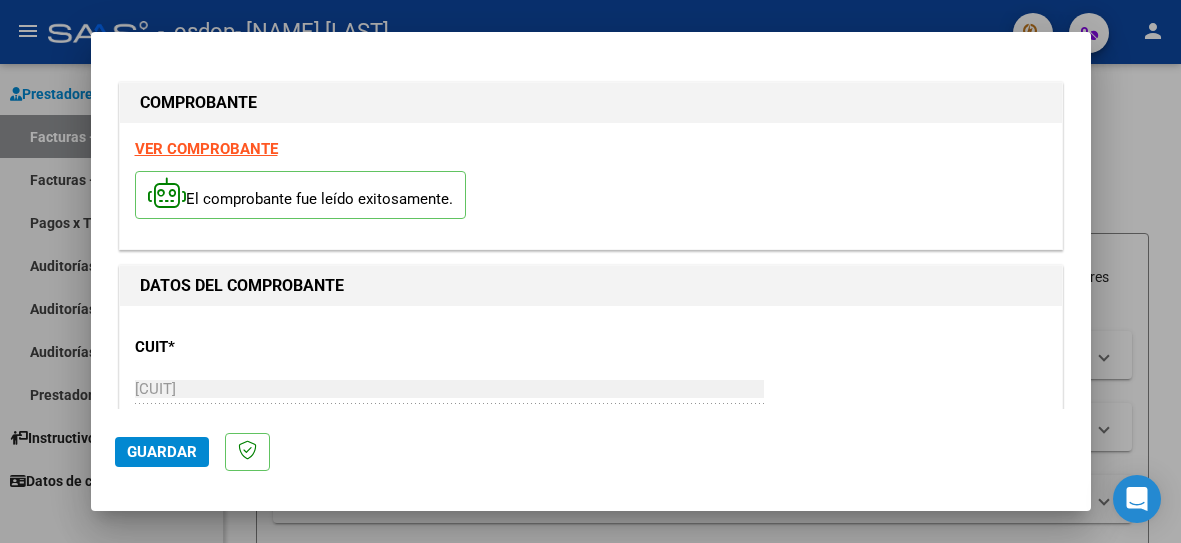 click on "Guardar" 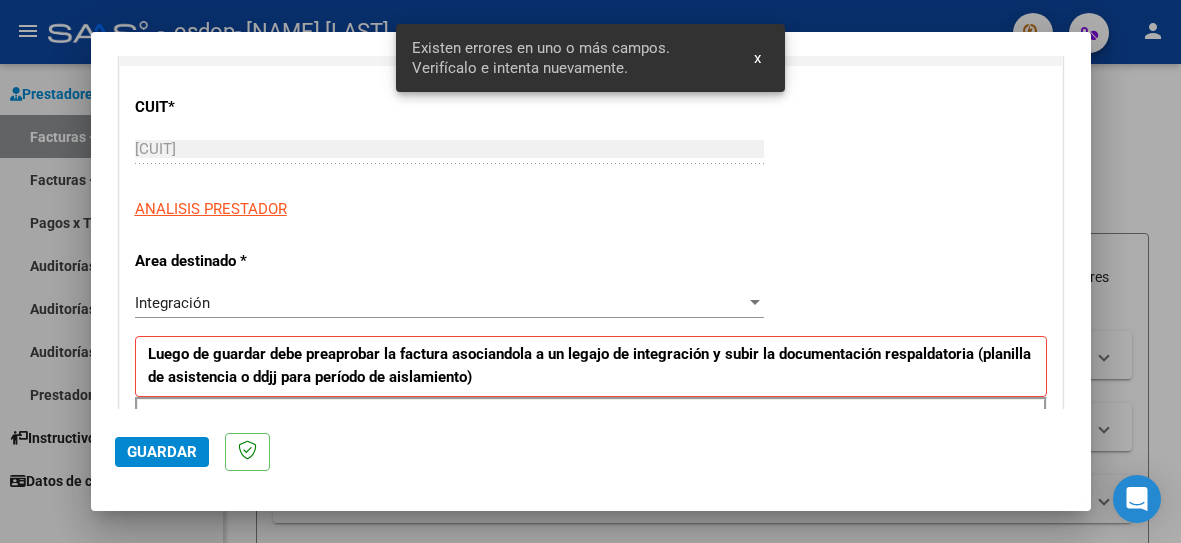 scroll, scrollTop: 477, scrollLeft: 0, axis: vertical 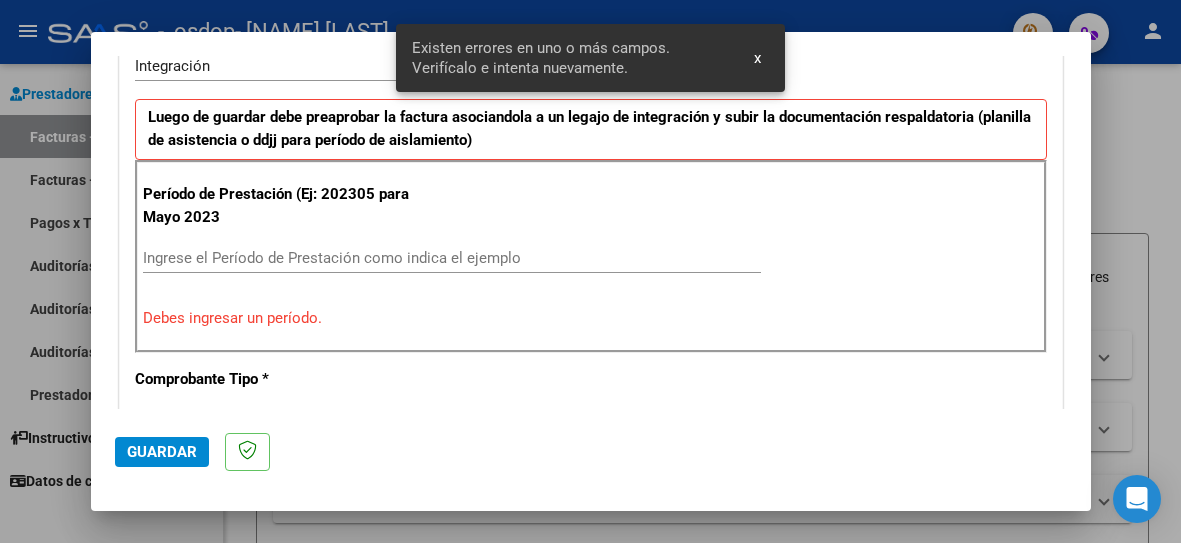 click on "Ingrese el Período de Prestación como indica el ejemplo" at bounding box center (452, 258) 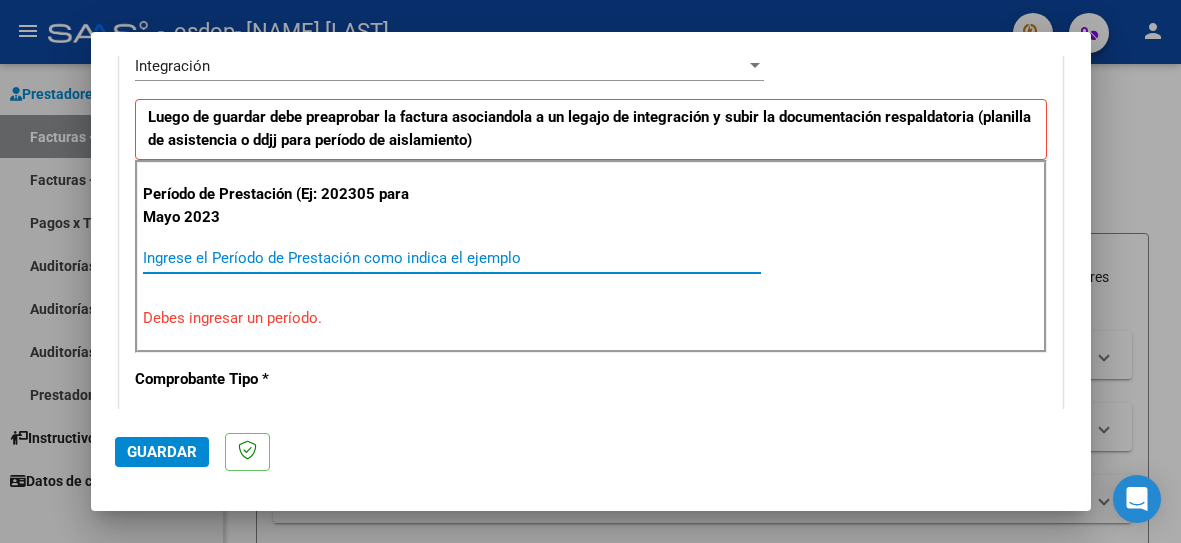 click on "Ingrese el Período de Prestación como indica el ejemplo" at bounding box center [452, 258] 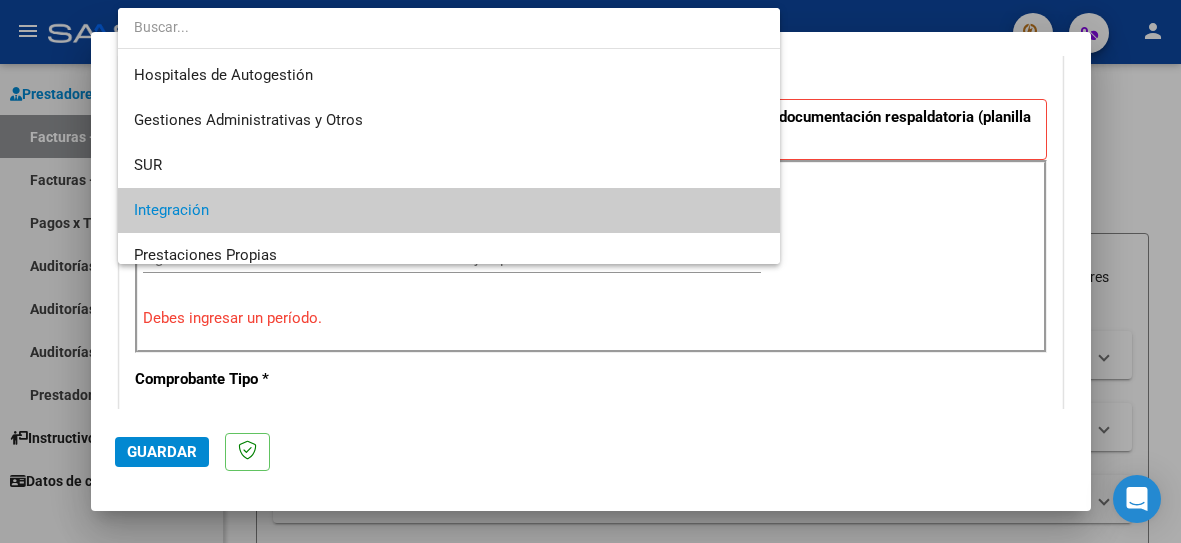 scroll, scrollTop: 147, scrollLeft: 0, axis: vertical 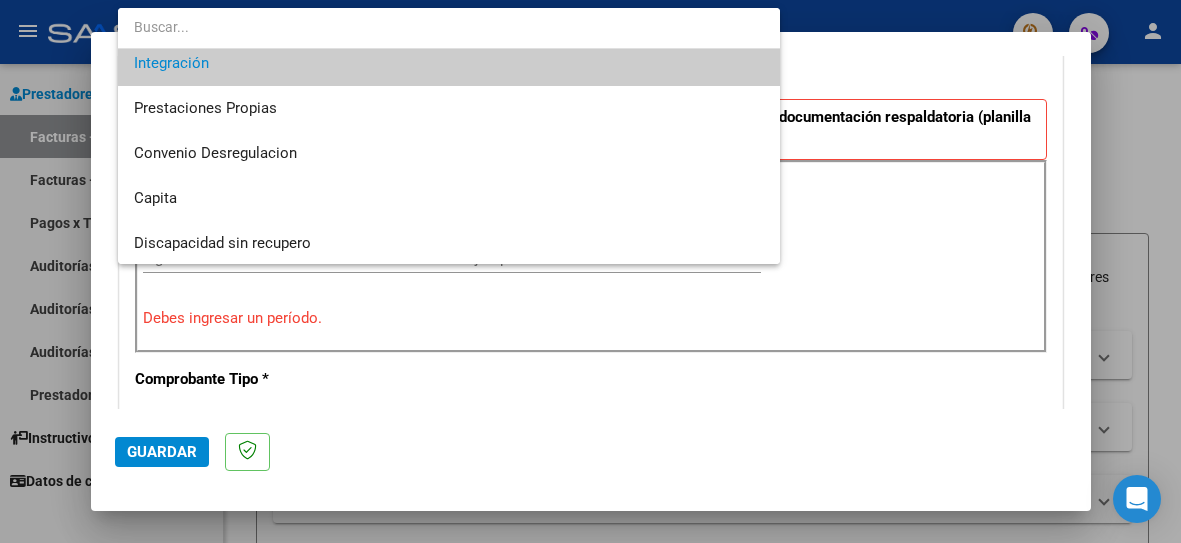 click on "Integración" at bounding box center (449, 63) 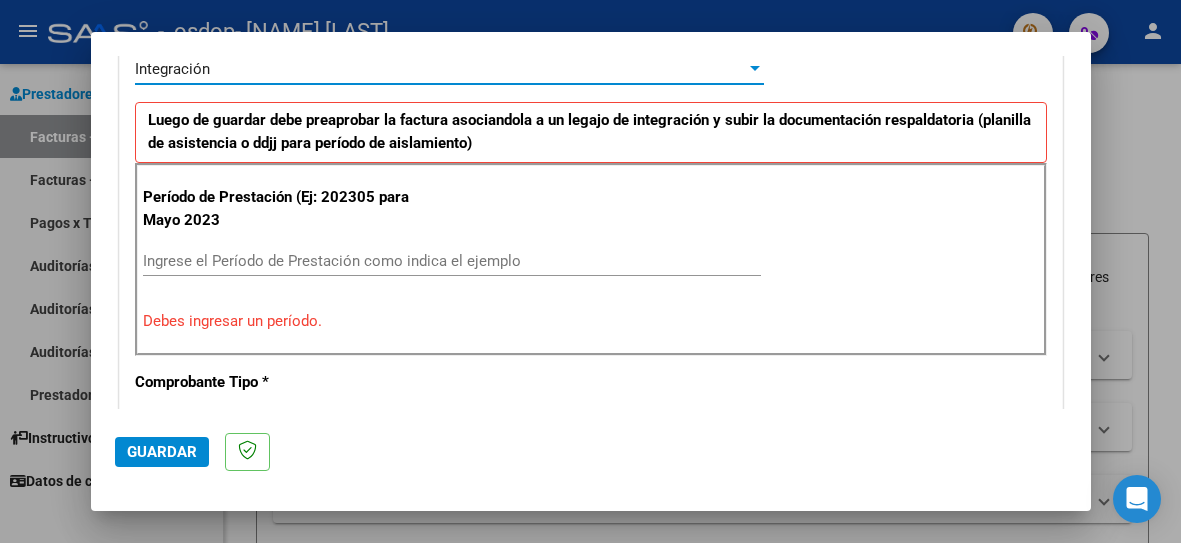 click on "Ingrese el Período de Prestación como indica el ejemplo" at bounding box center (452, 261) 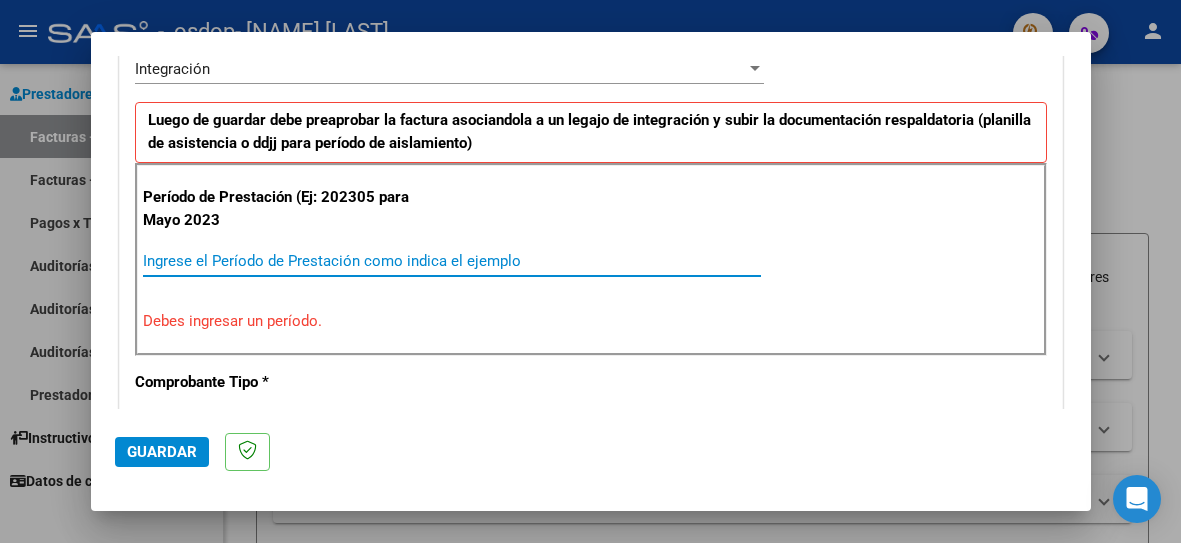 click on "Debes ingresar un período." at bounding box center [591, 321] 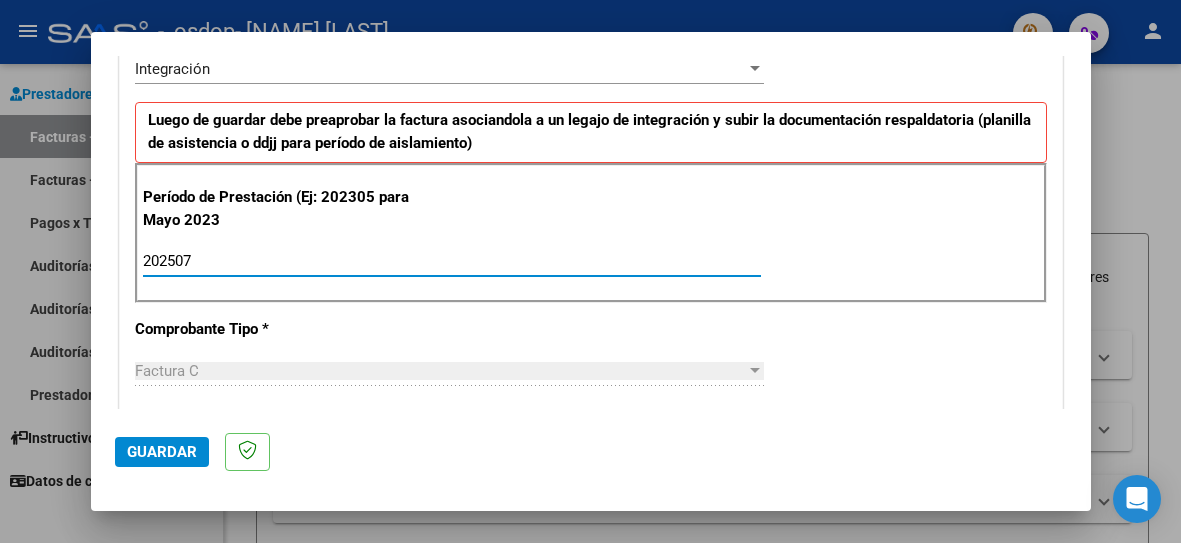 type on "202507" 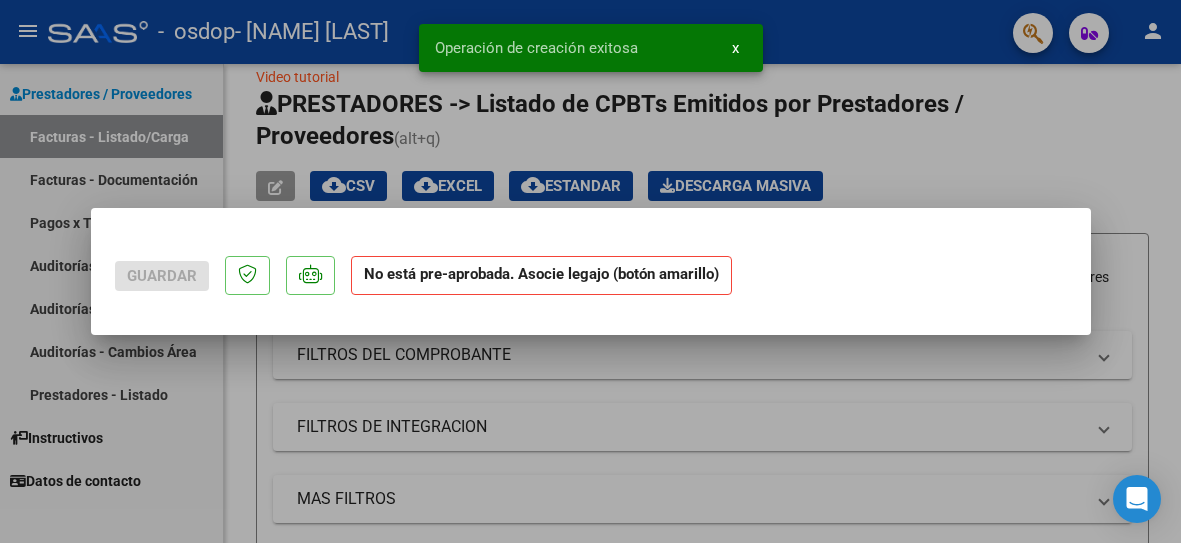 scroll, scrollTop: 0, scrollLeft: 0, axis: both 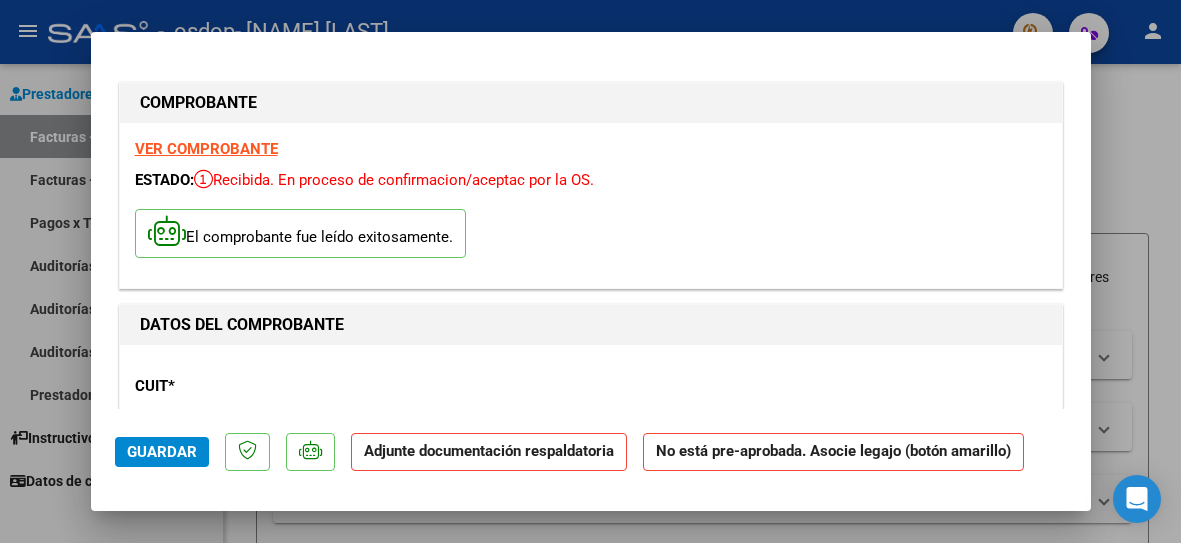 click on "CUIT  *" at bounding box center (272, 386) 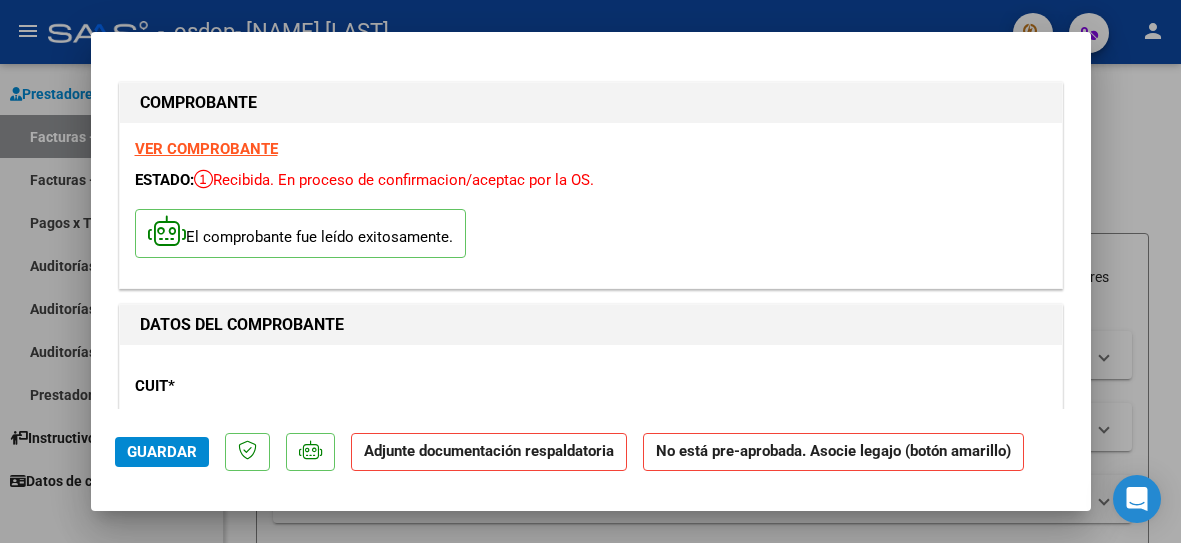 click on "Adjunte documentación respaldatoria" 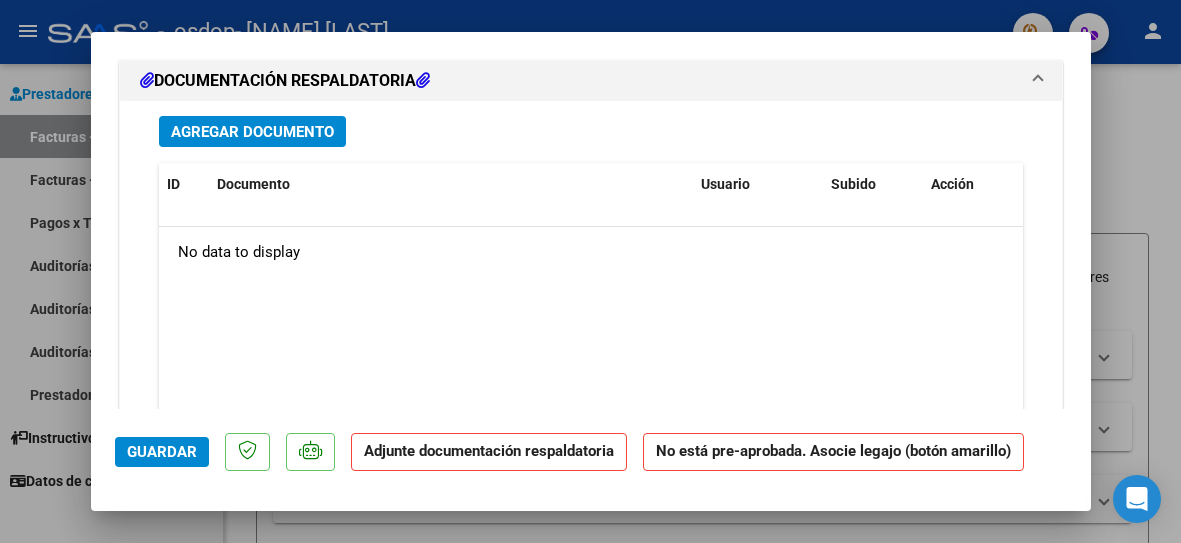 scroll, scrollTop: 1935, scrollLeft: 0, axis: vertical 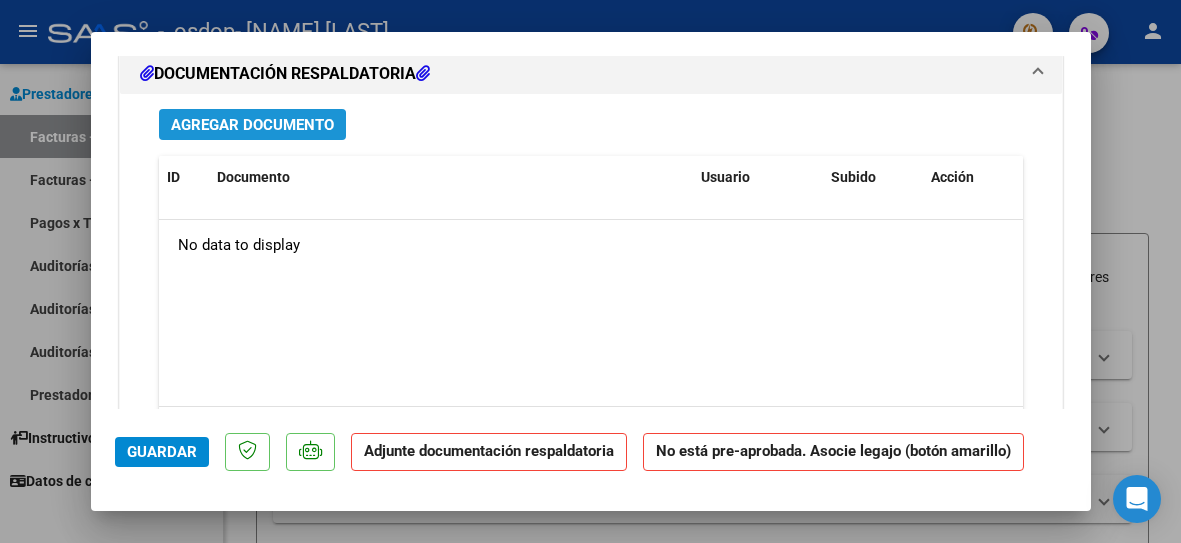 click on "Agregar Documento" at bounding box center (252, 125) 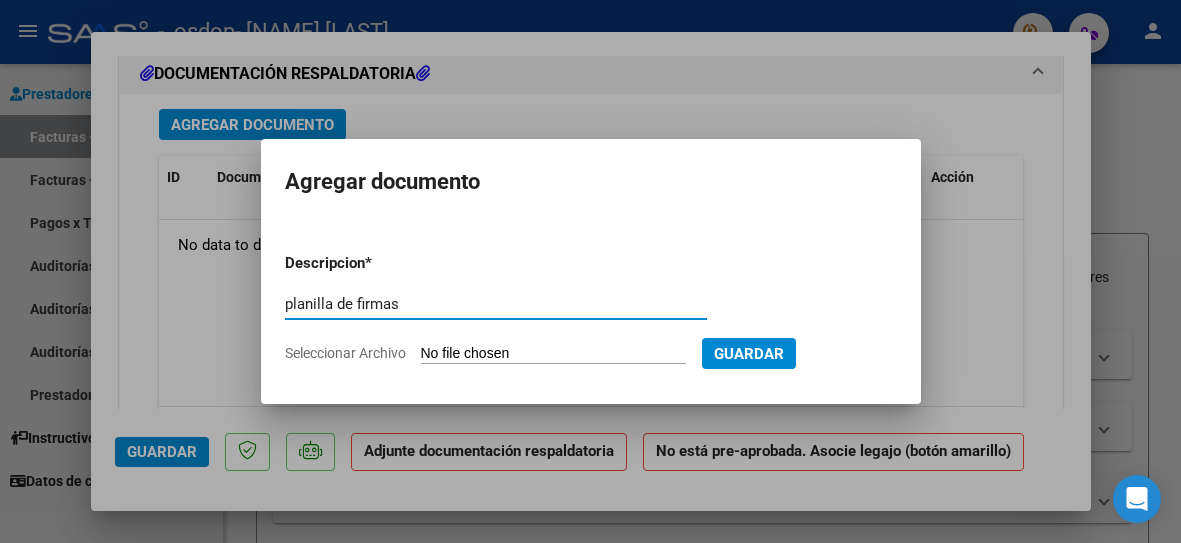 type on "planilla de firmas" 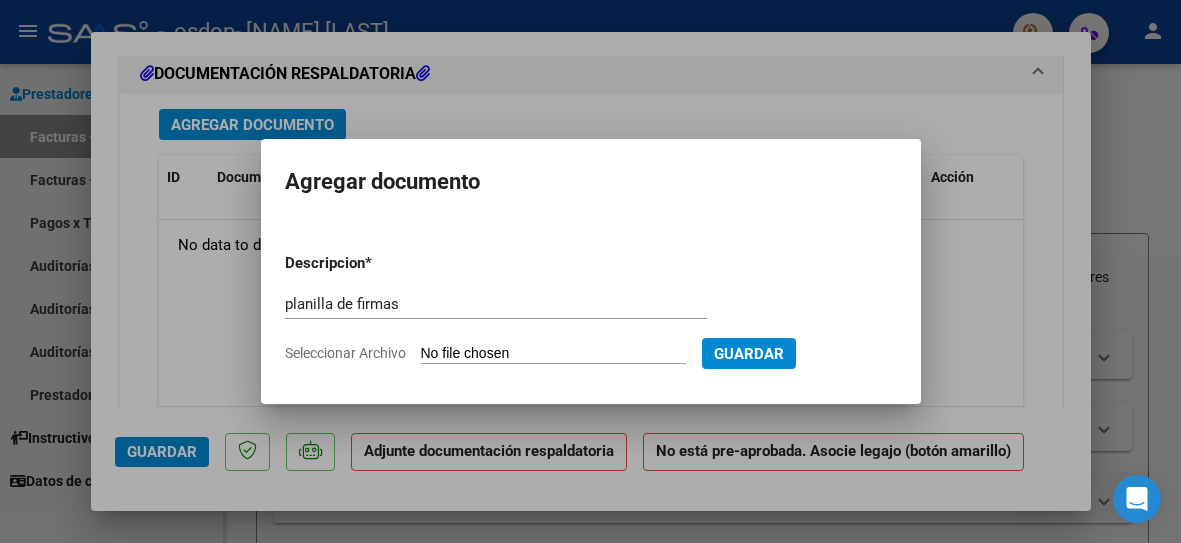 click on "Seleccionar Archivo" 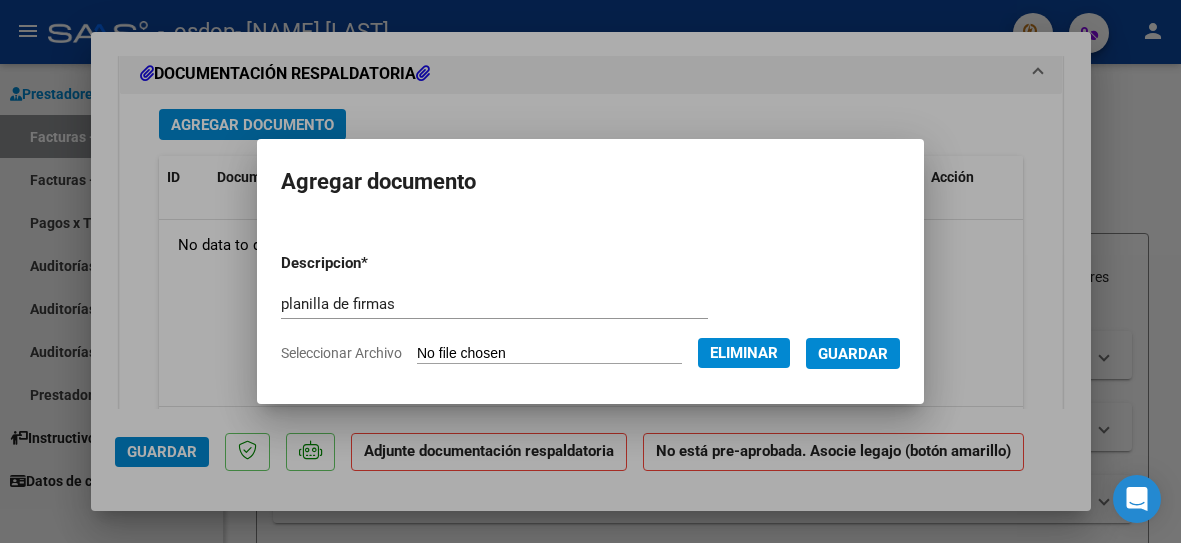click on "Guardar" at bounding box center (853, 354) 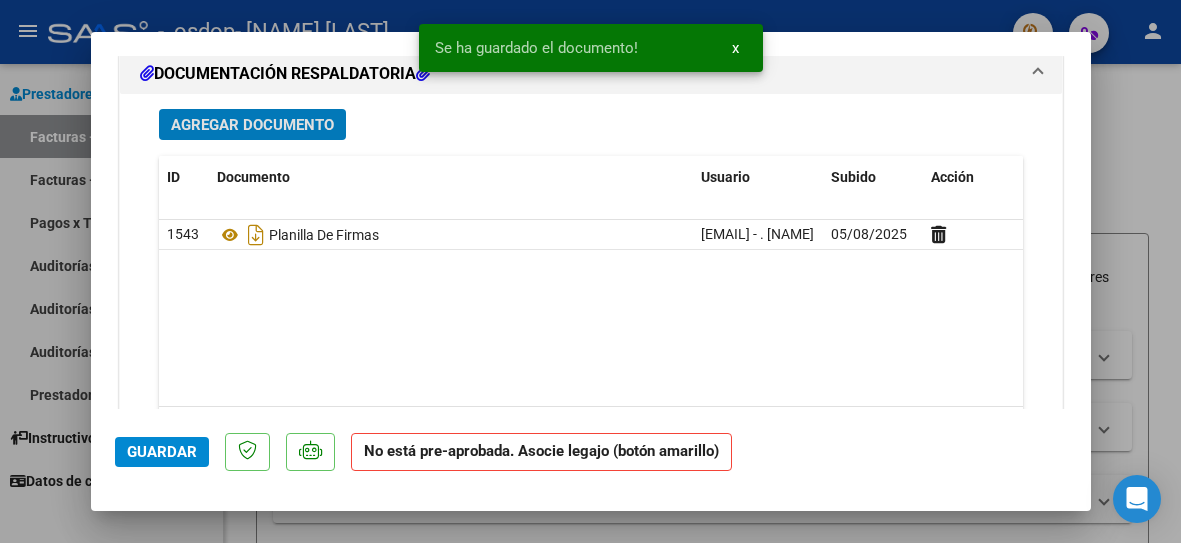 click on "Agregar Documento" at bounding box center (252, 124) 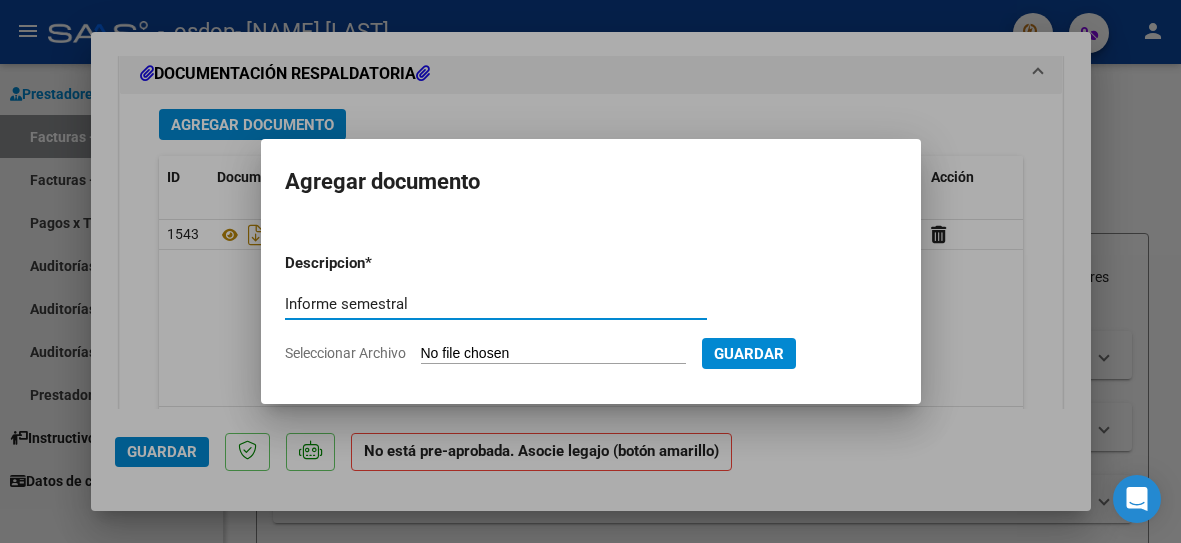 type on "Informe semestral" 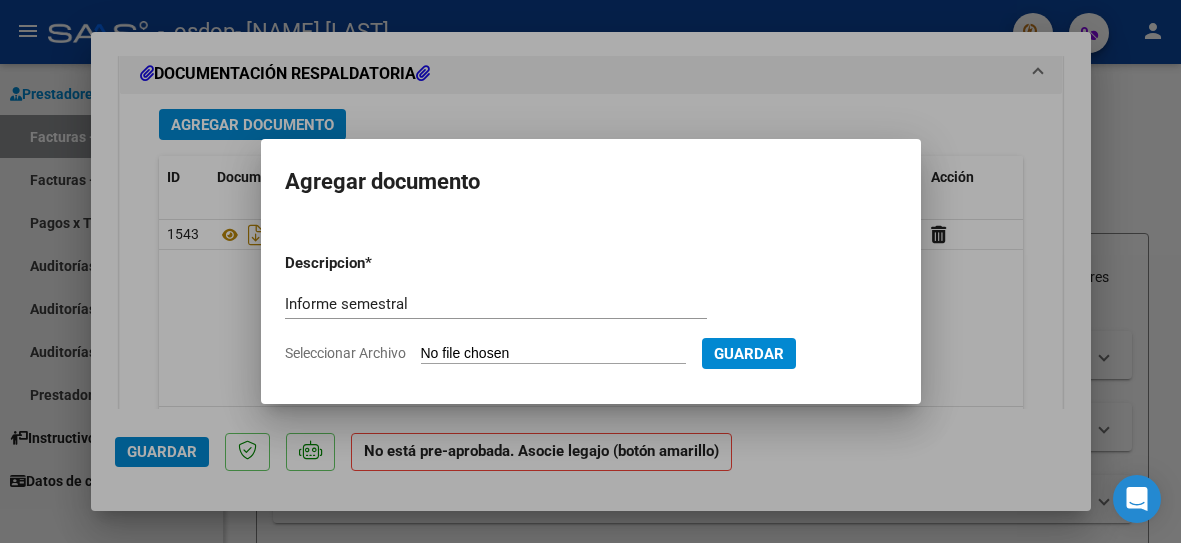 click on "Seleccionar Archivo" 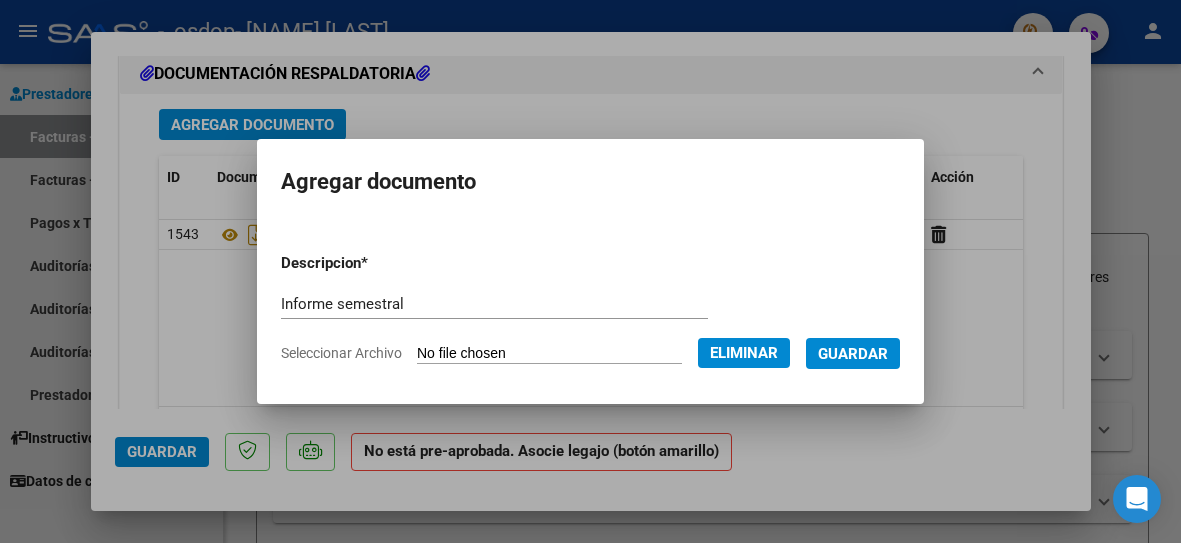 click on "Guardar" at bounding box center [853, 354] 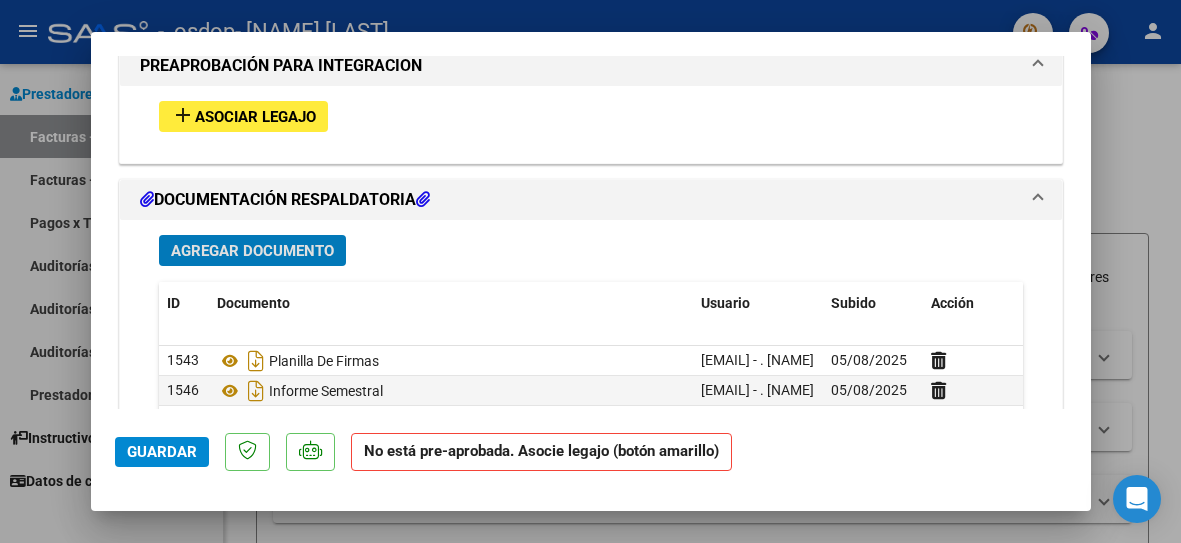 scroll, scrollTop: 1793, scrollLeft: 0, axis: vertical 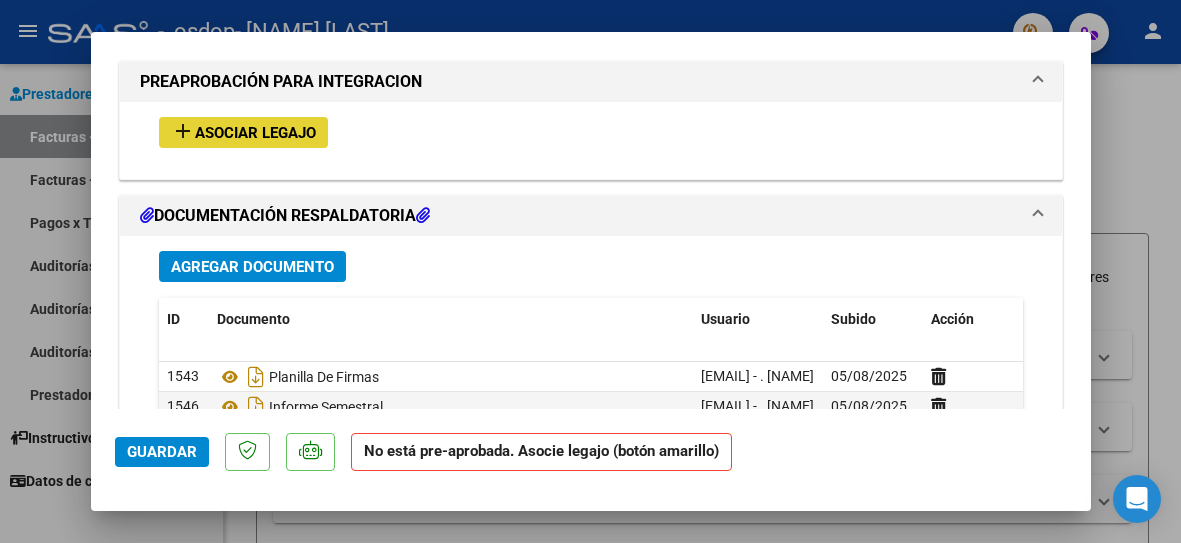 click on "Asociar Legajo" at bounding box center [255, 133] 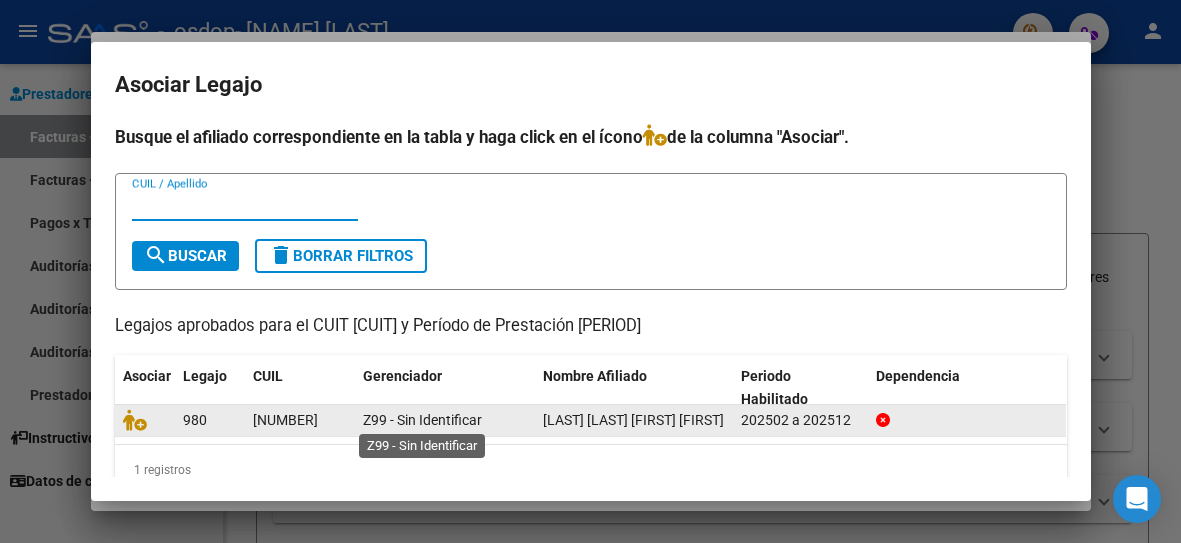 click on "Z99 - Sin Identificar" 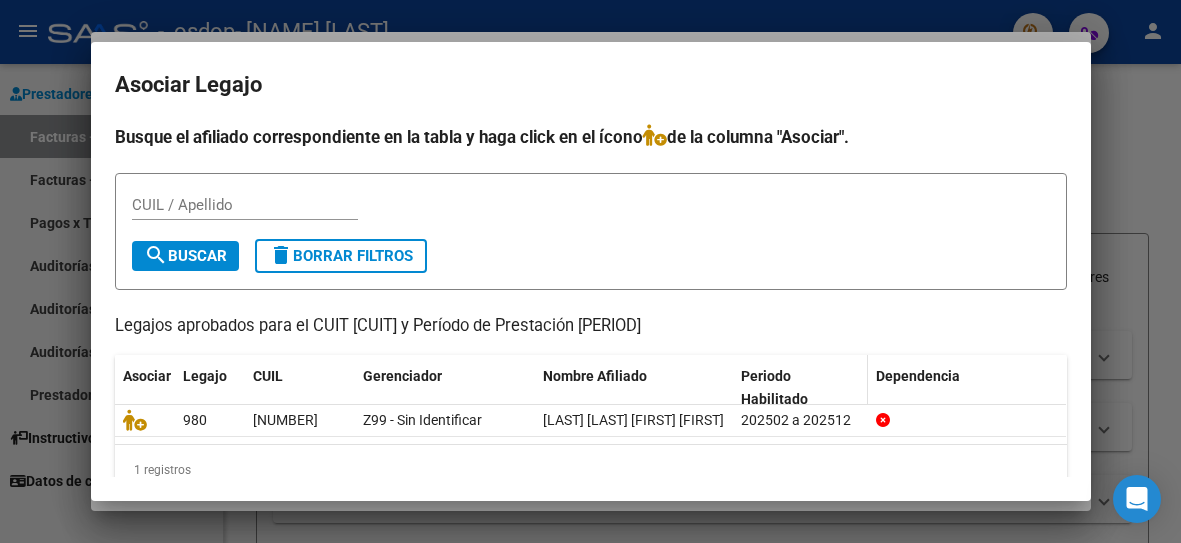 scroll, scrollTop: 30, scrollLeft: 0, axis: vertical 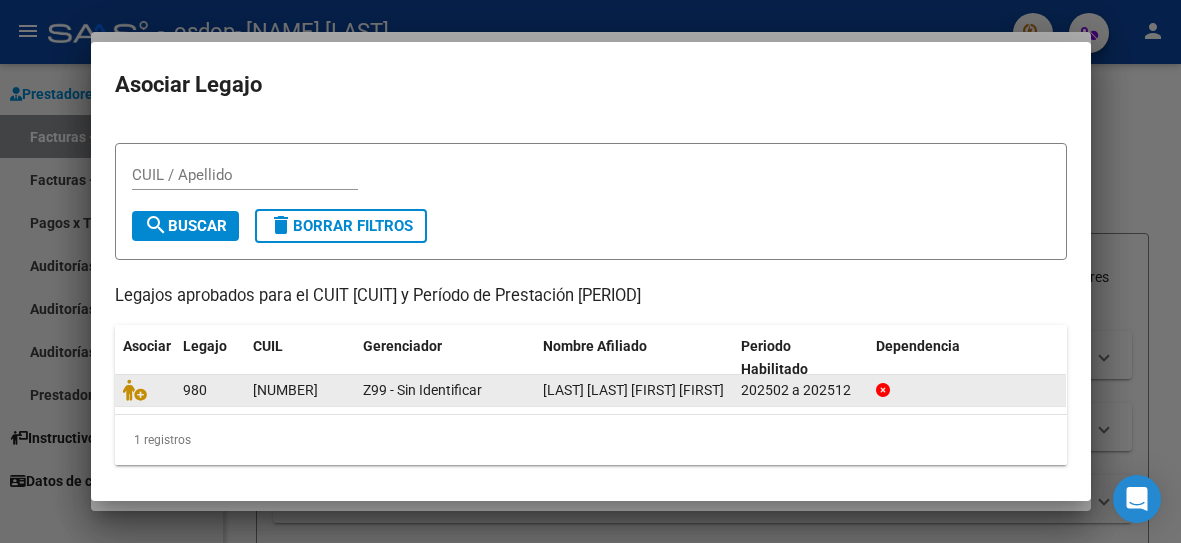 click on "Z99 - Sin Identificar" 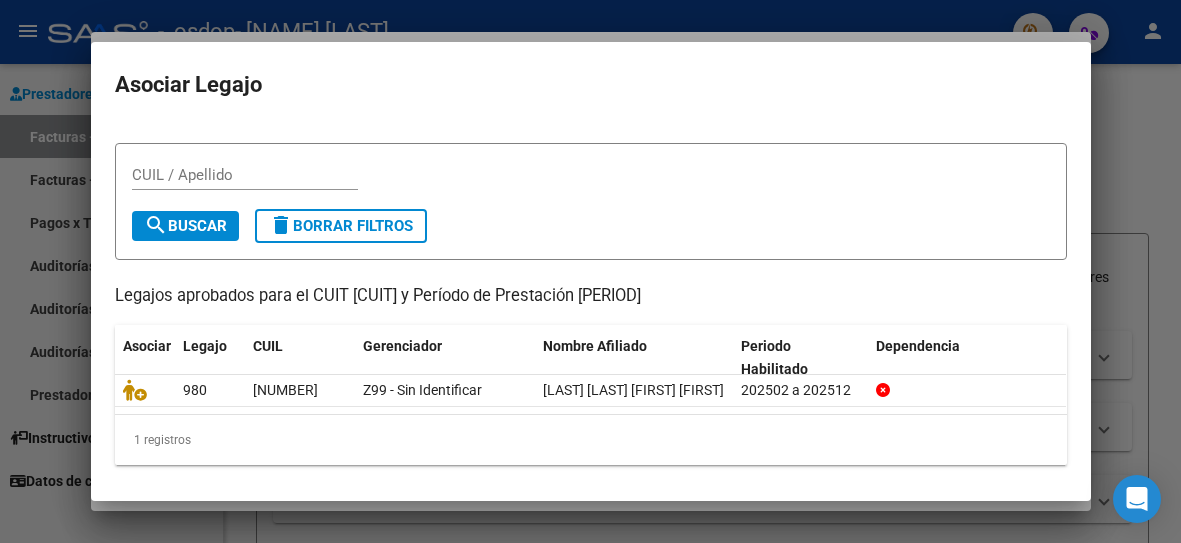 click on "CUIL / Apellido" at bounding box center [245, 175] 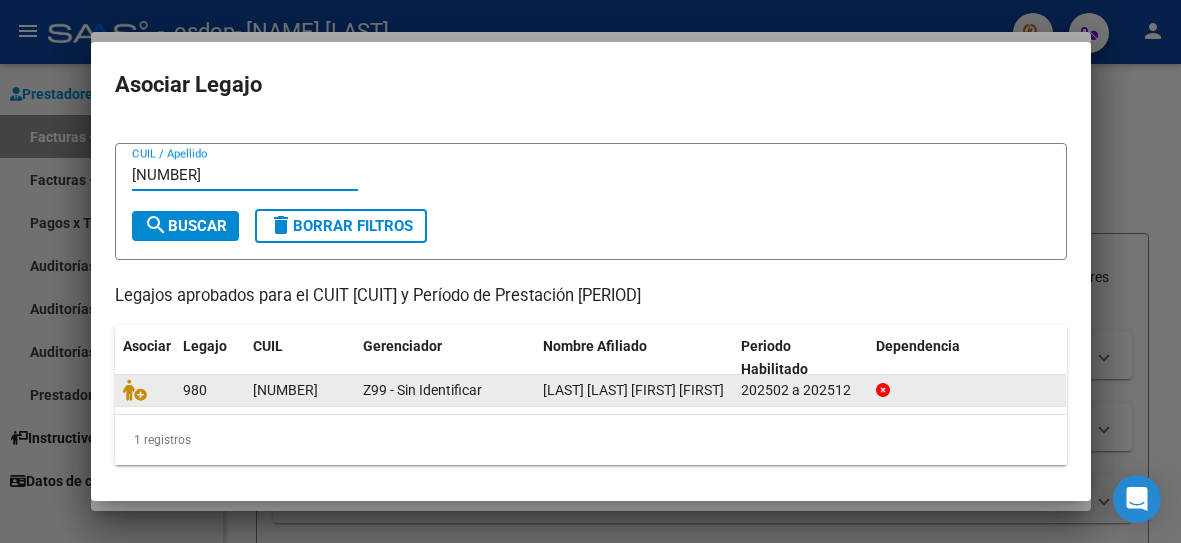 type on "[NUMBER]" 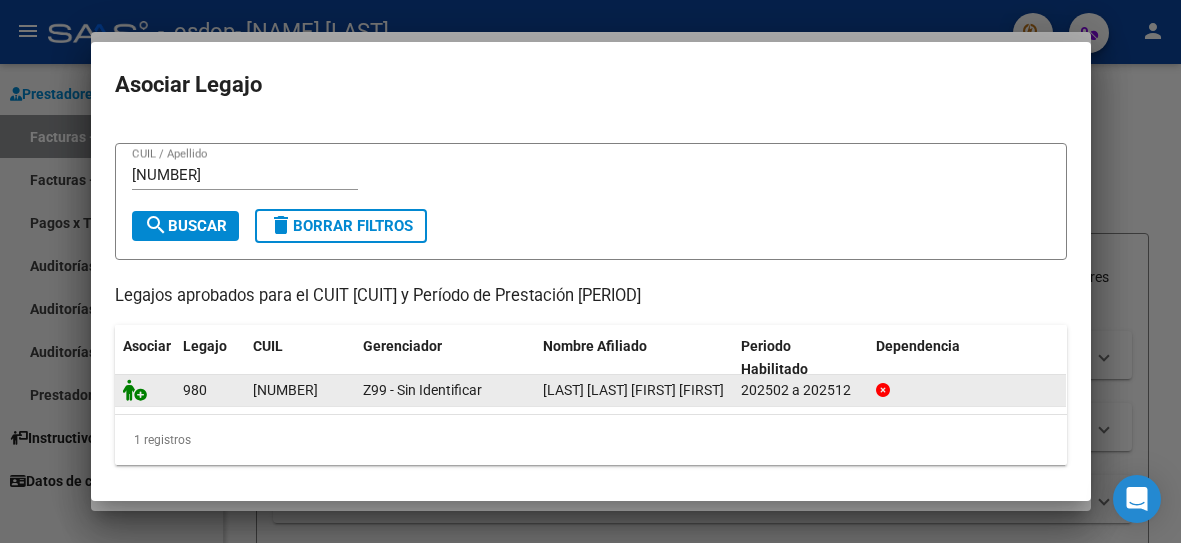 click 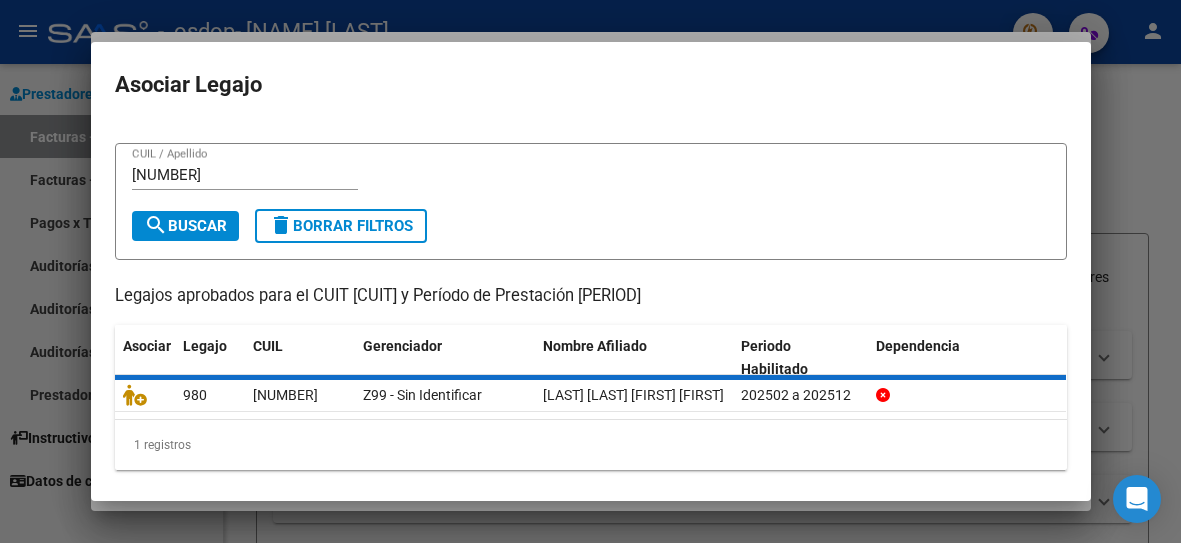 scroll, scrollTop: 1845, scrollLeft: 0, axis: vertical 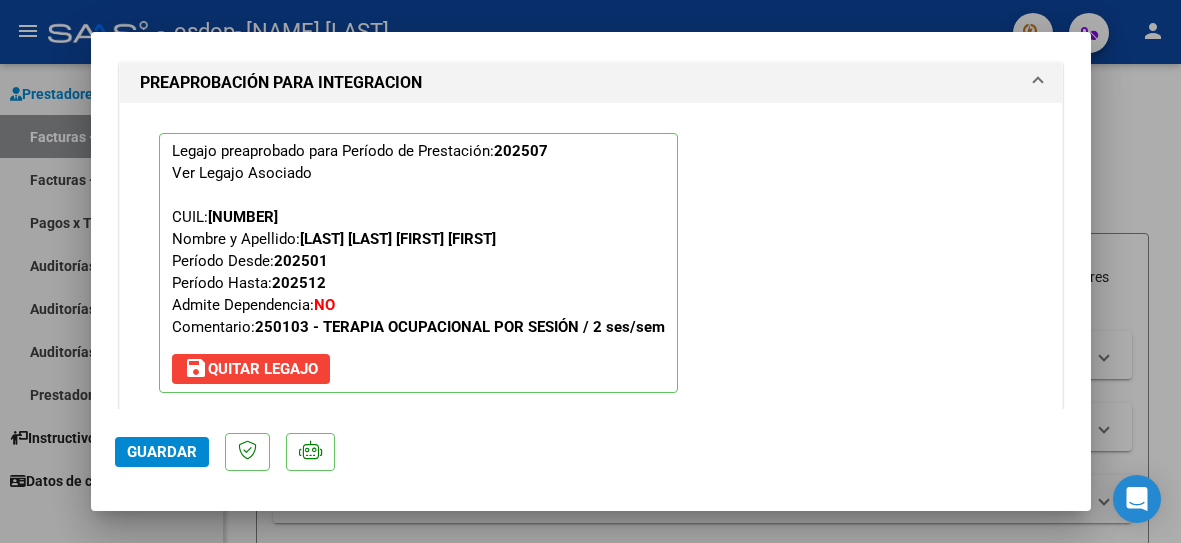 click on "Guardar" 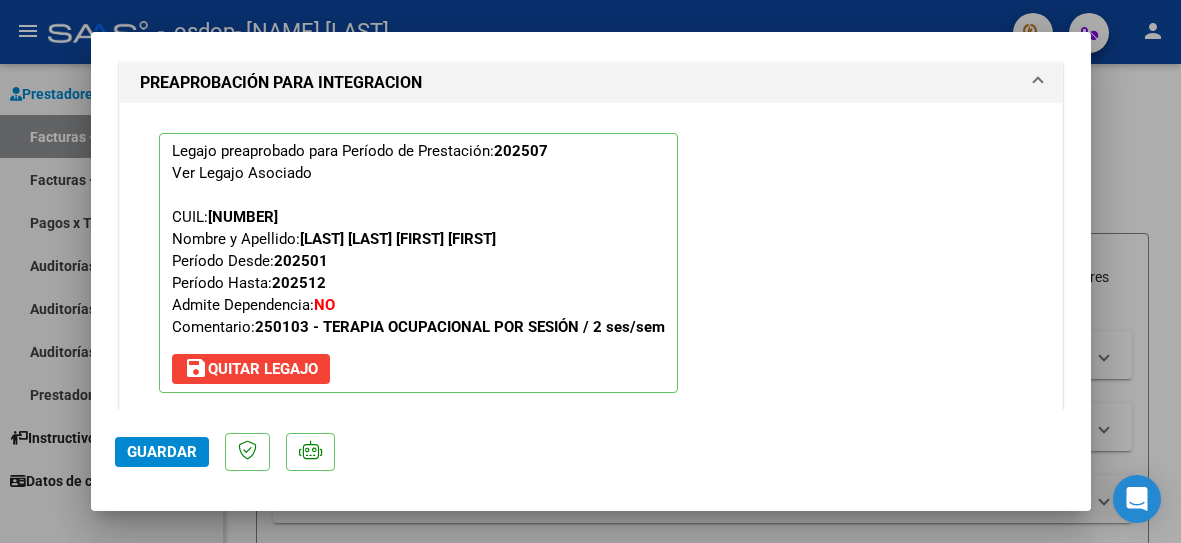click at bounding box center (590, 271) 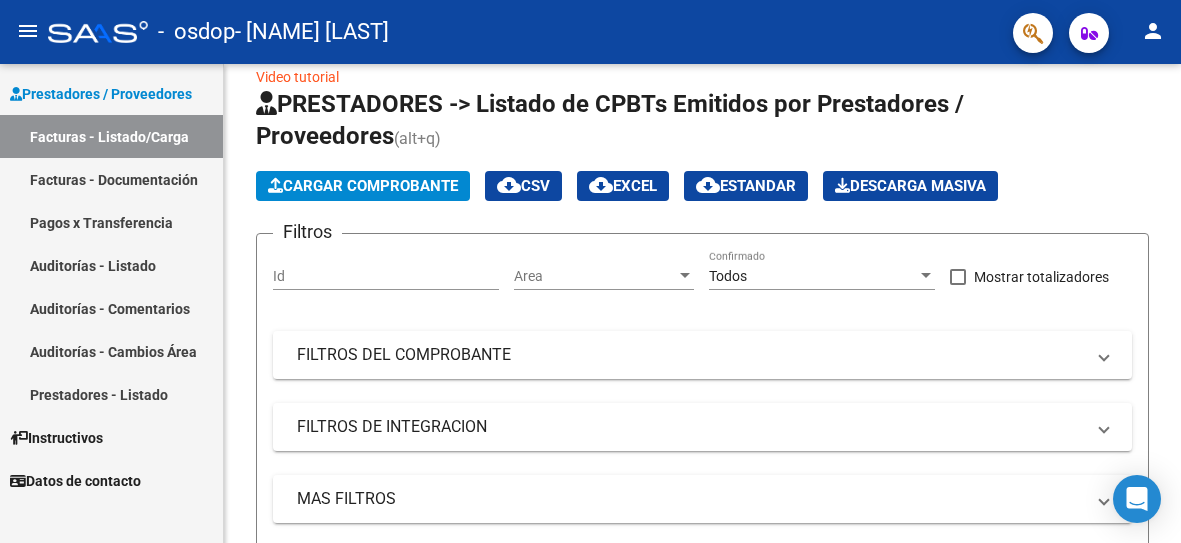 click on "Pagos x Transferencia" at bounding box center (111, 222) 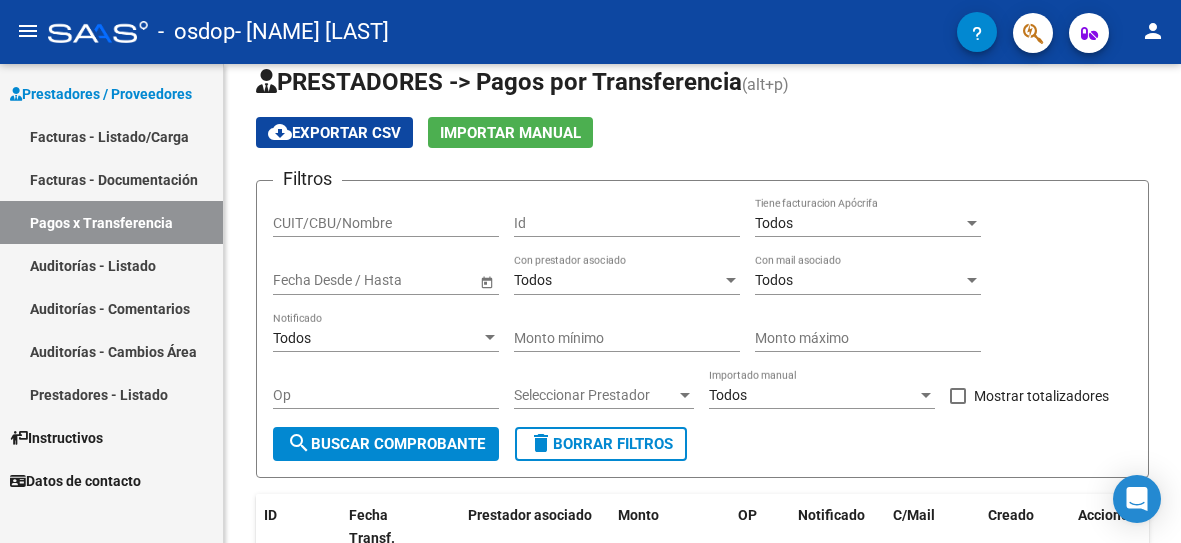 click on "Facturas - Documentación" at bounding box center (111, 179) 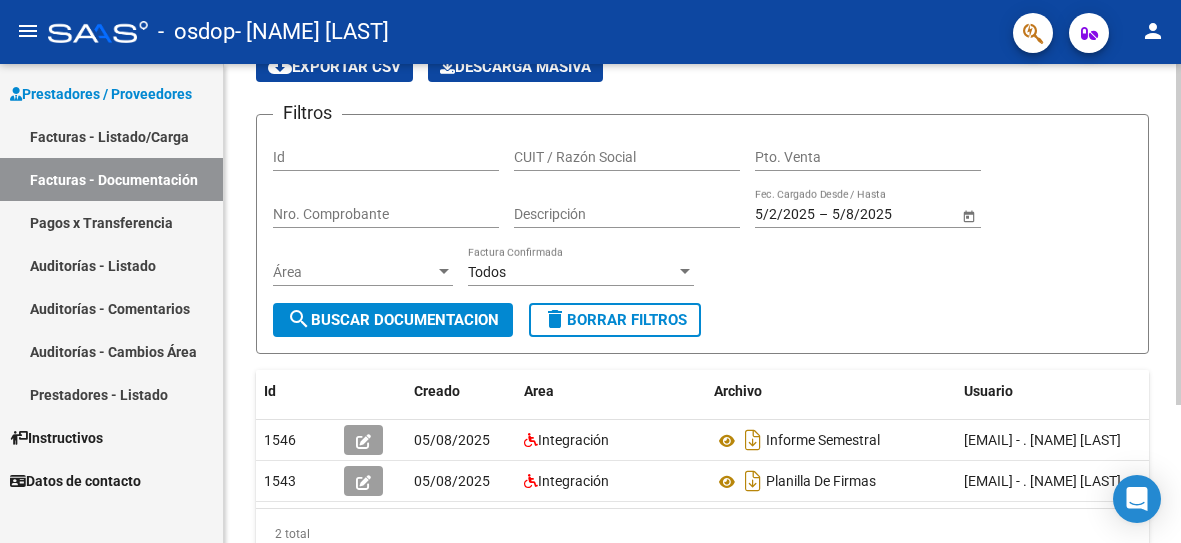 scroll, scrollTop: 193, scrollLeft: 0, axis: vertical 